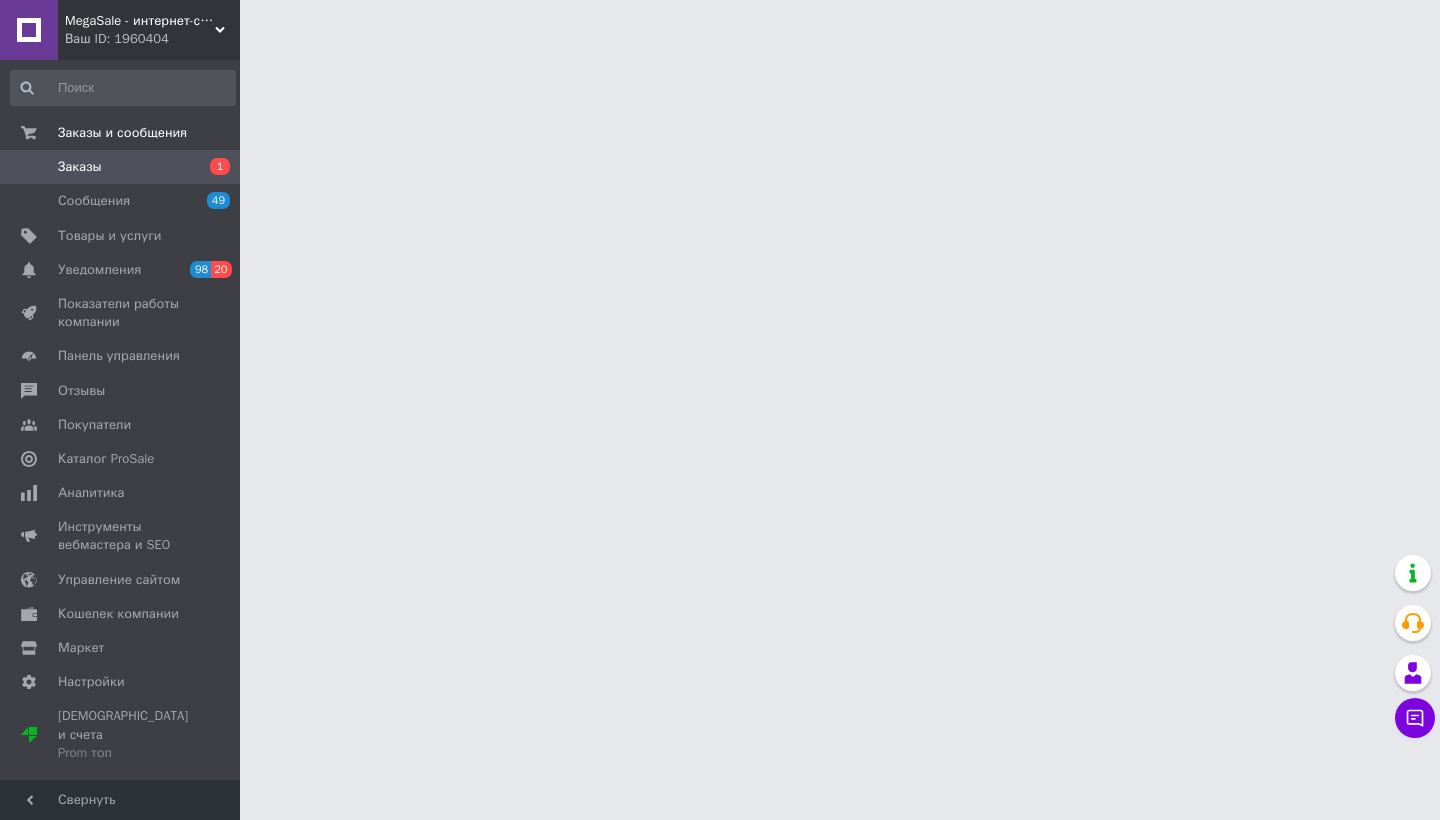 scroll, scrollTop: 0, scrollLeft: 0, axis: both 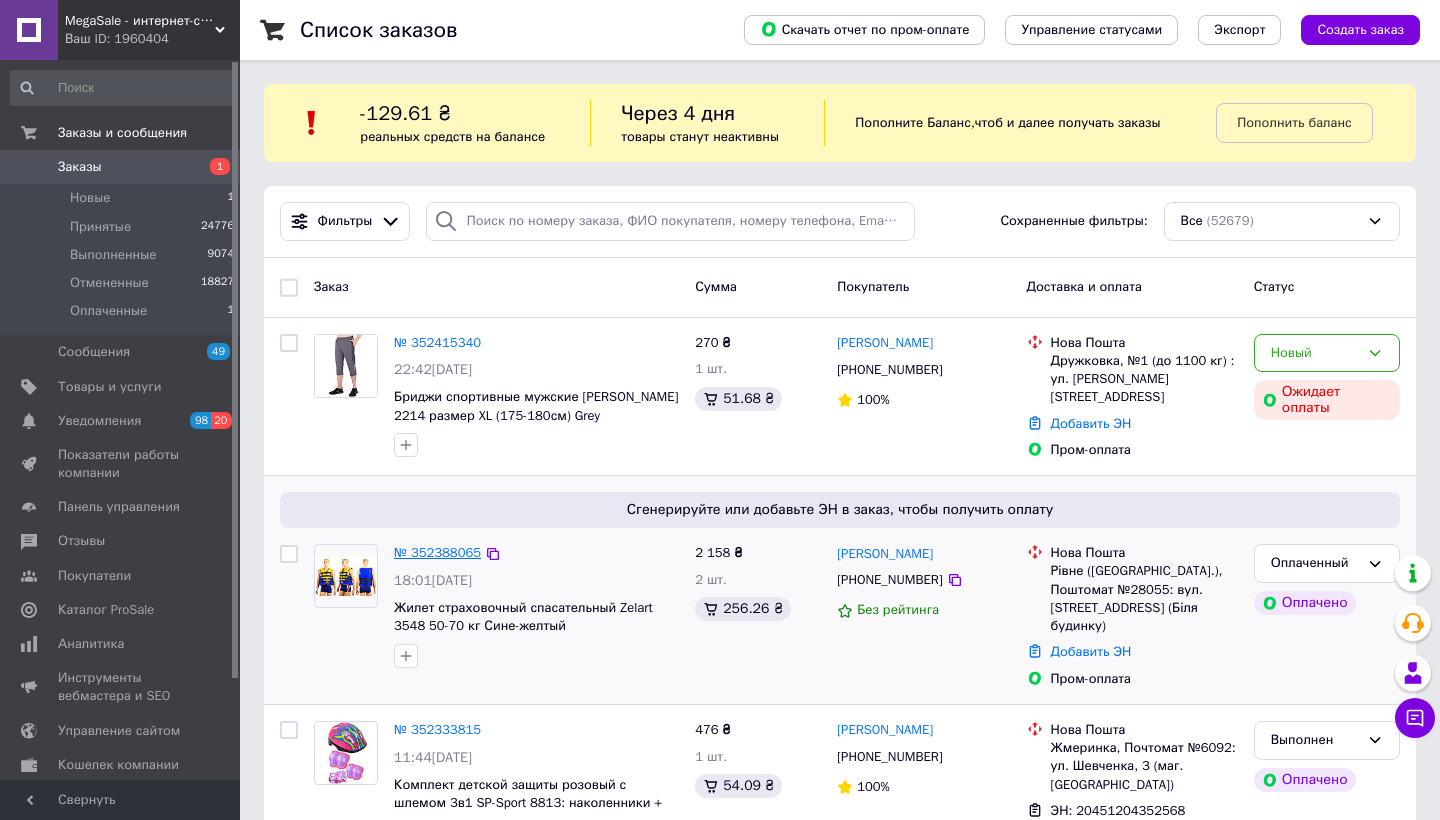 click on "№ 352388065" at bounding box center [437, 552] 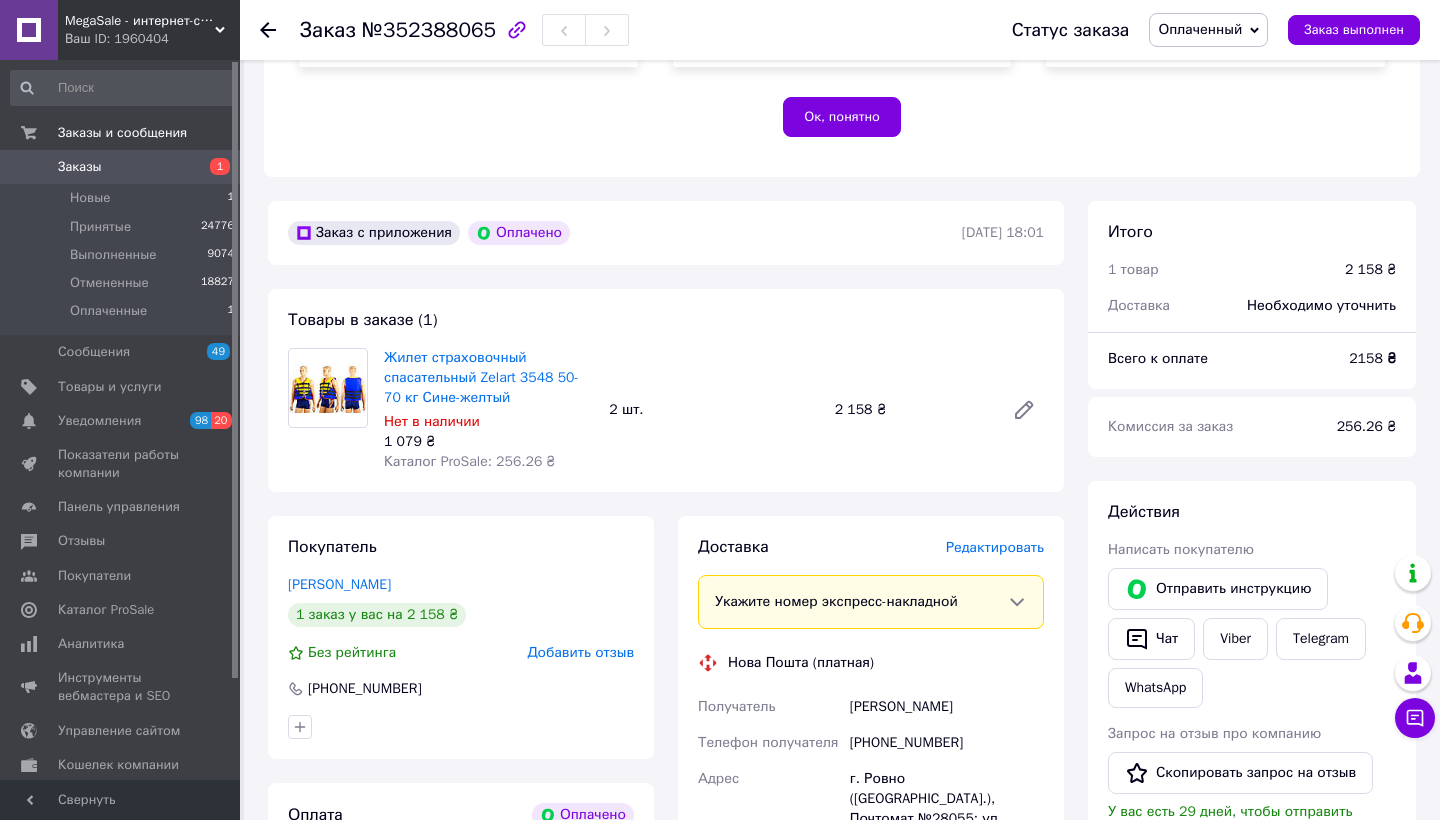 scroll, scrollTop: 444, scrollLeft: 0, axis: vertical 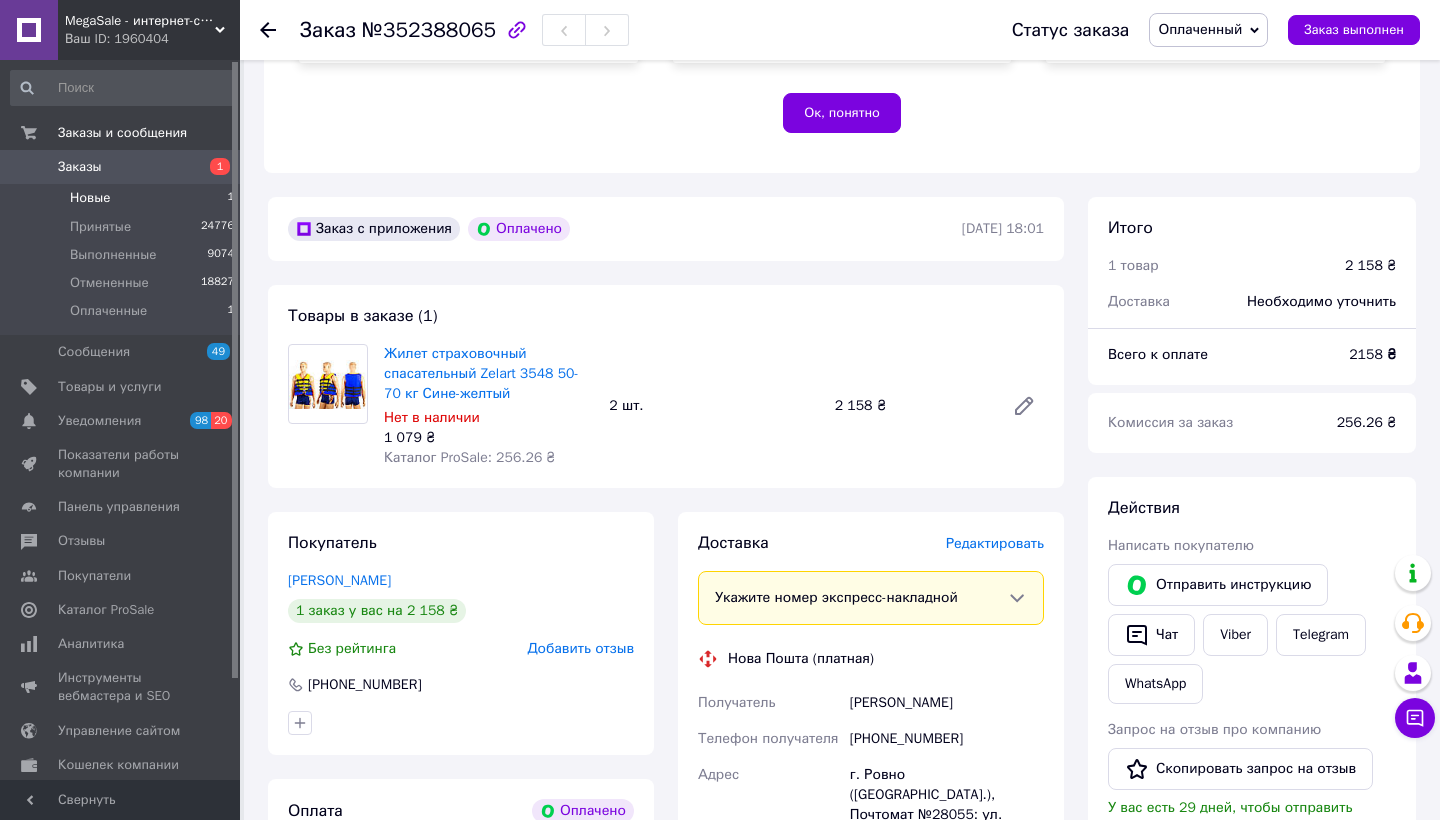 click on "Новые 1" at bounding box center [123, 198] 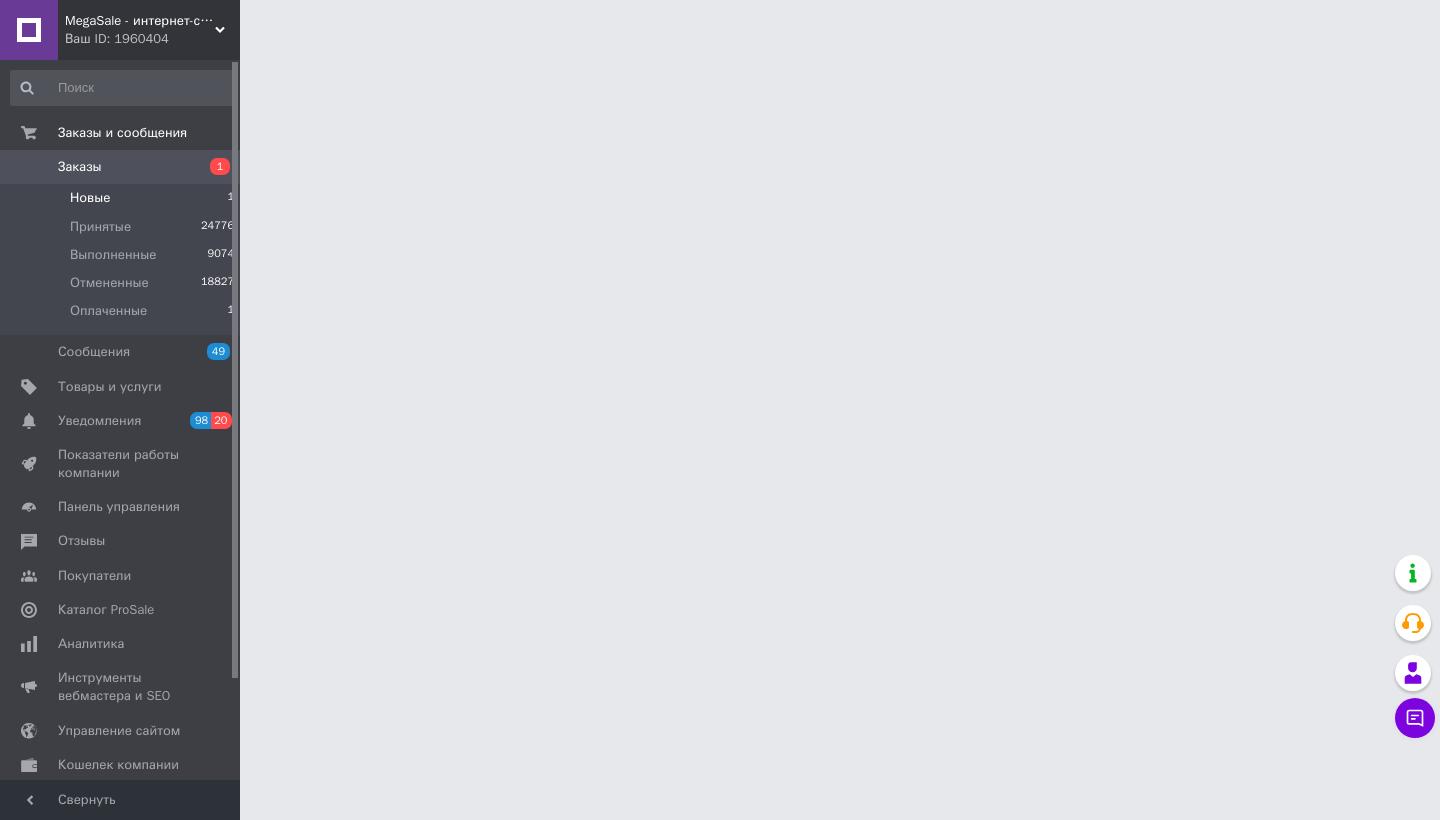 scroll, scrollTop: 0, scrollLeft: 0, axis: both 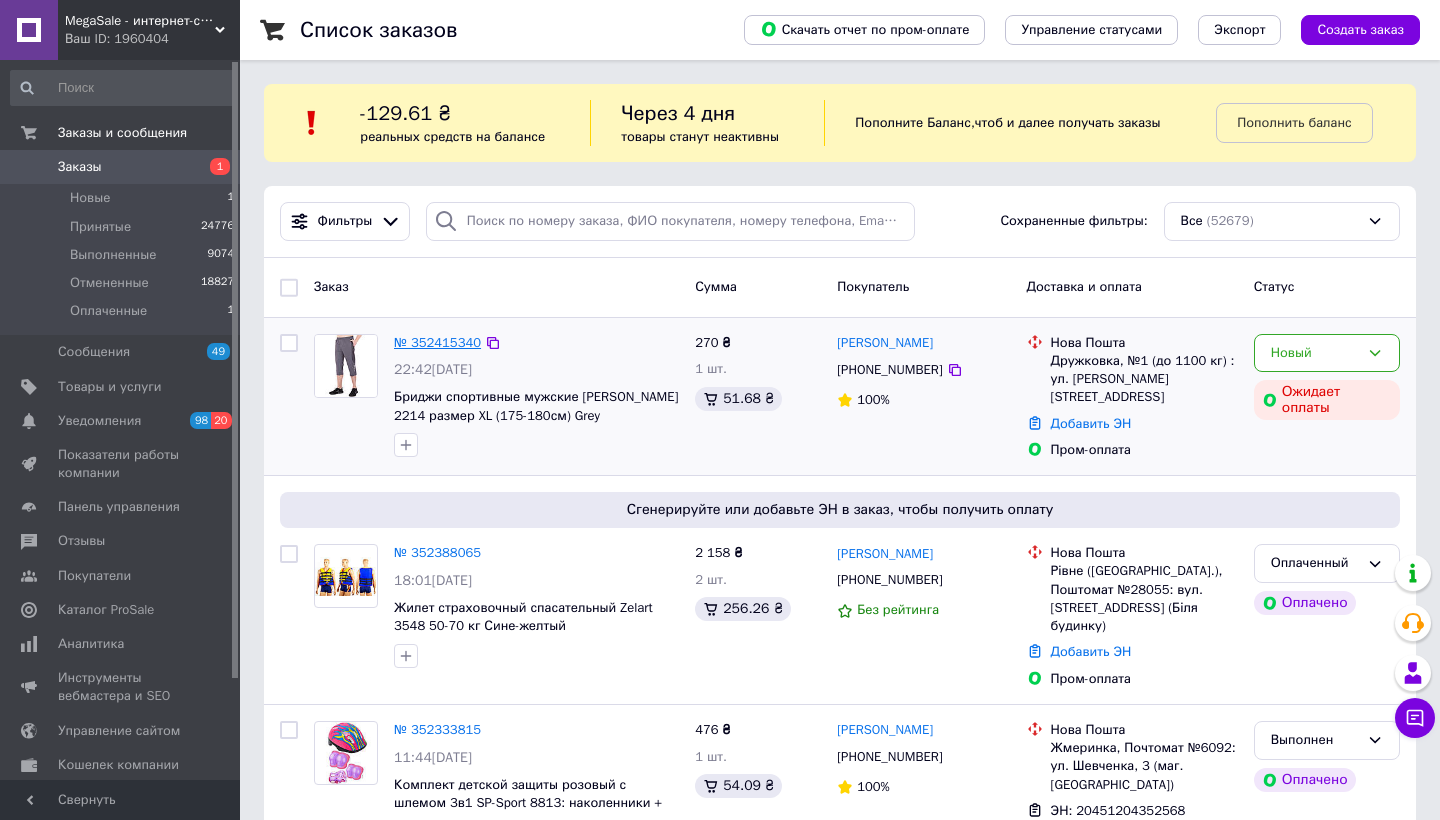 click on "№ 352415340" at bounding box center [437, 342] 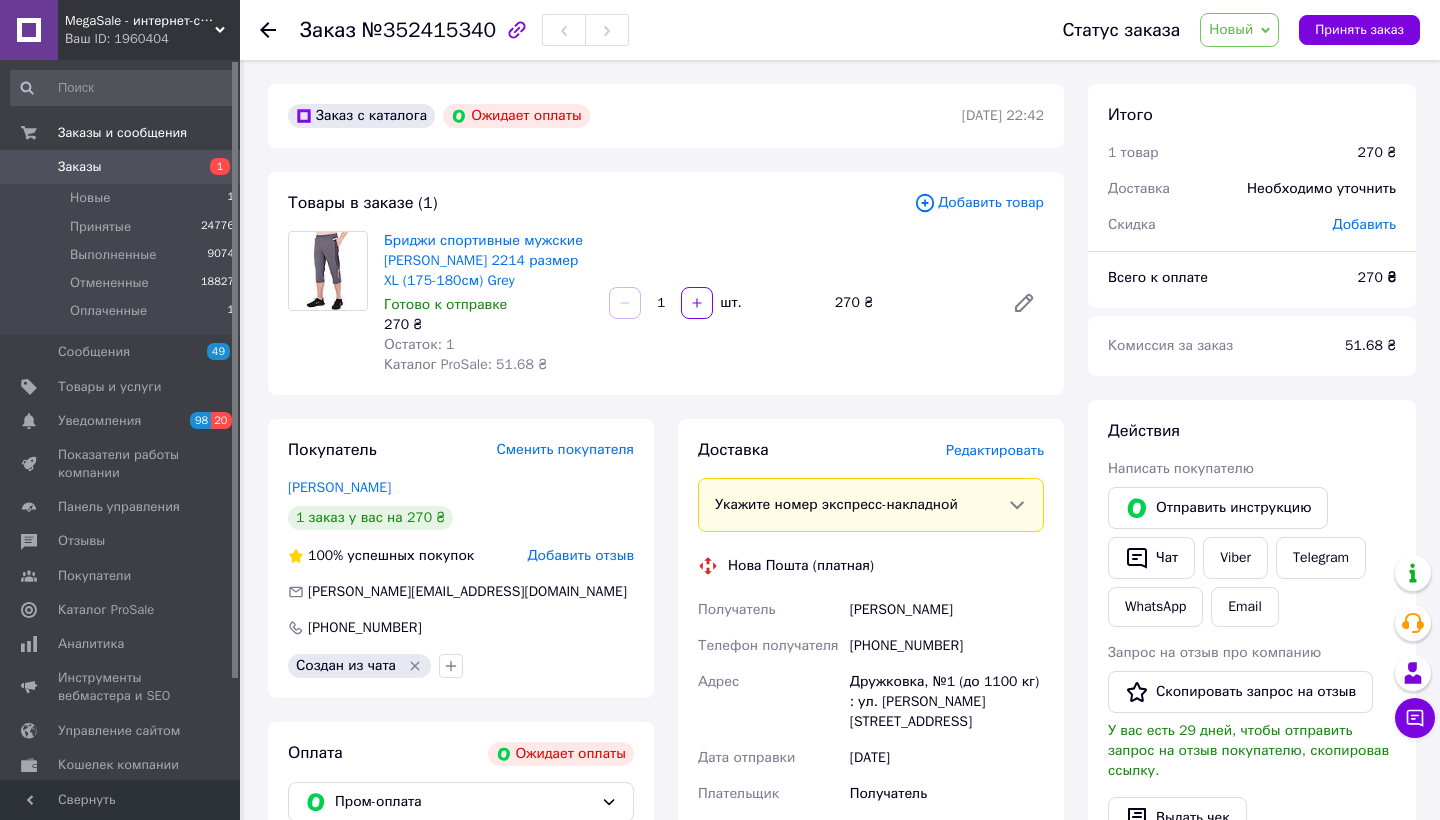 drag, startPoint x: 848, startPoint y: 605, endPoint x: 1003, endPoint y: 608, distance: 155.02902 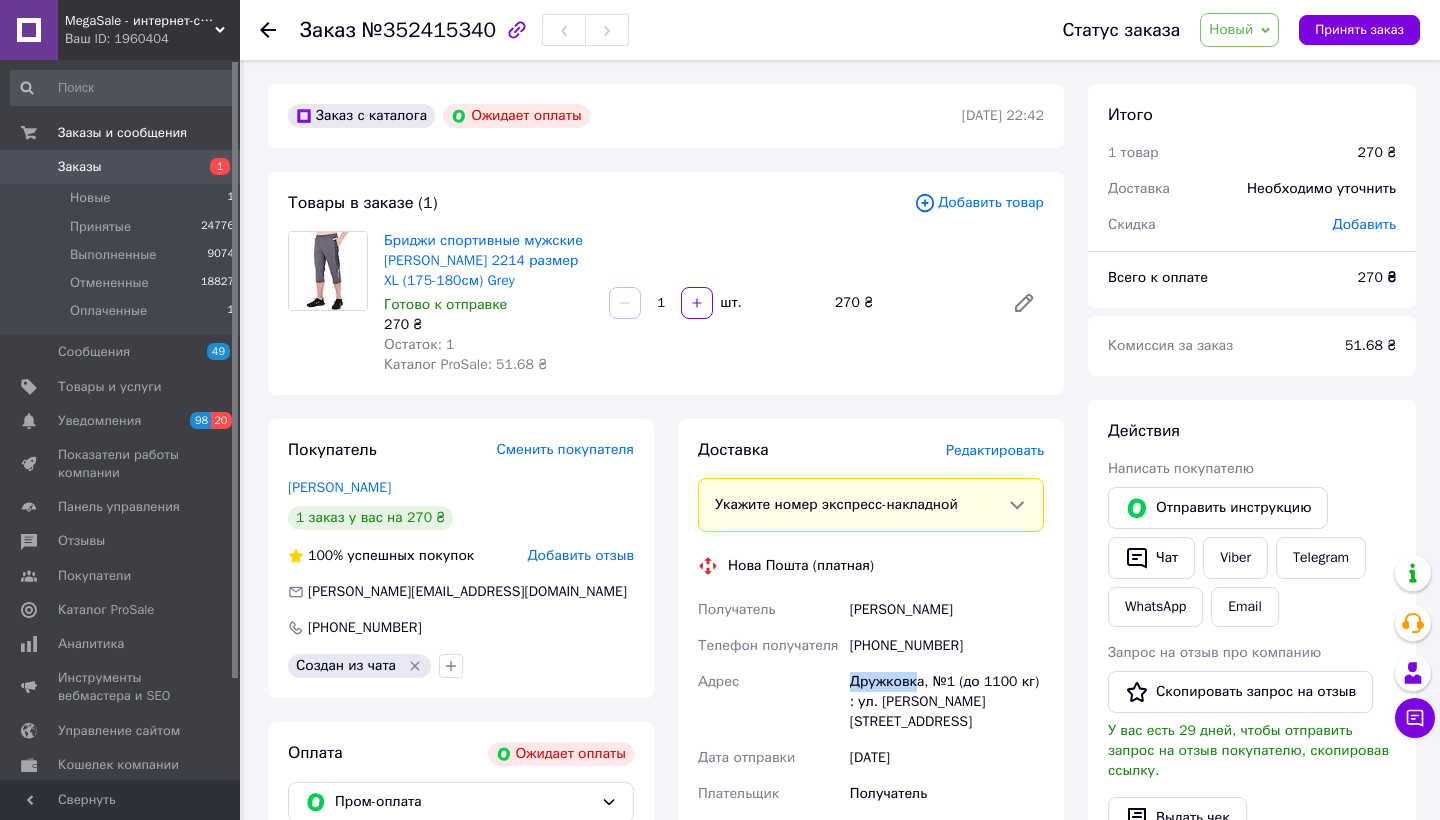 drag, startPoint x: 851, startPoint y: 683, endPoint x: 920, endPoint y: 679, distance: 69.115845 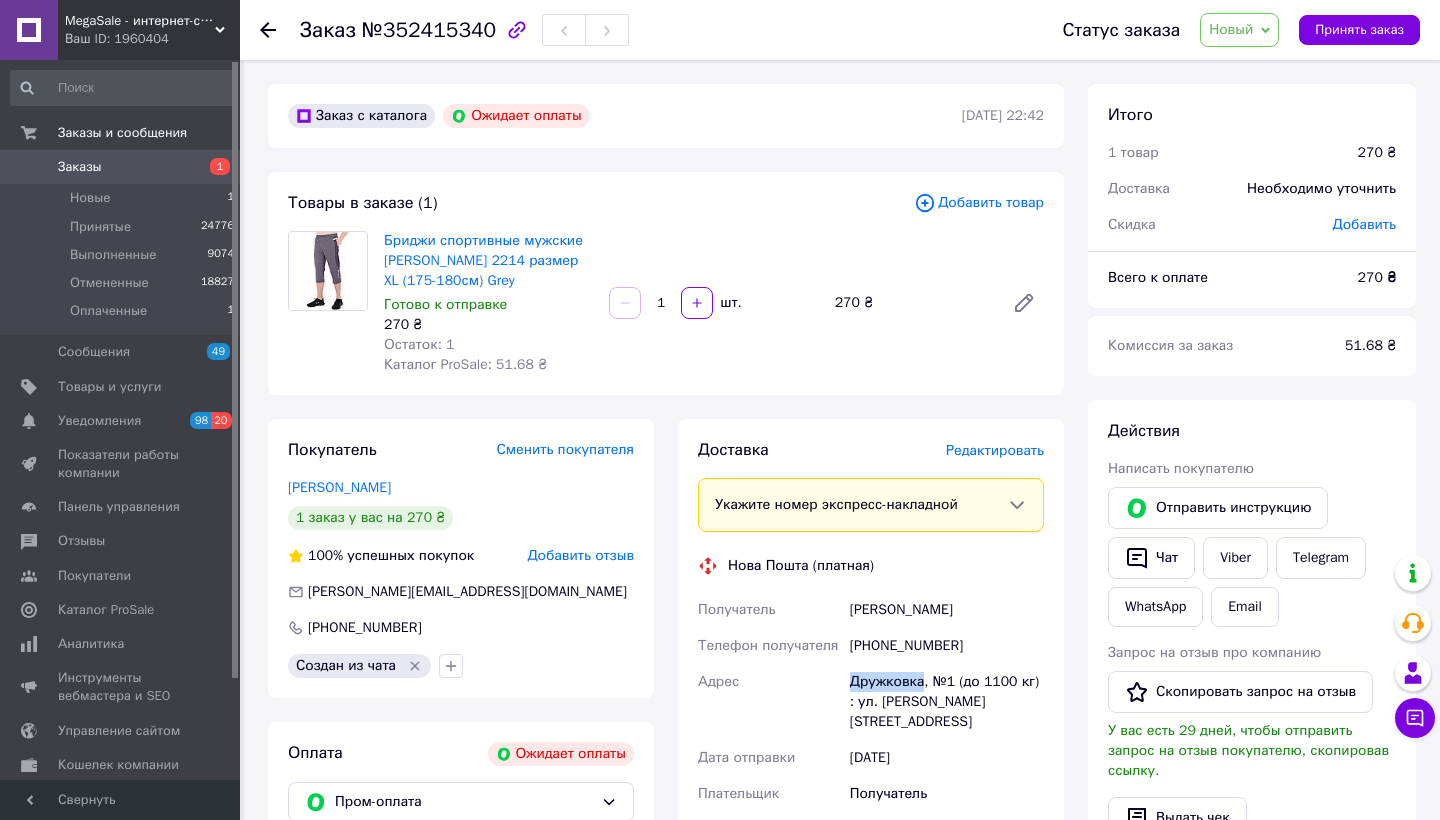 drag, startPoint x: 923, startPoint y: 681, endPoint x: 851, endPoint y: 681, distance: 72 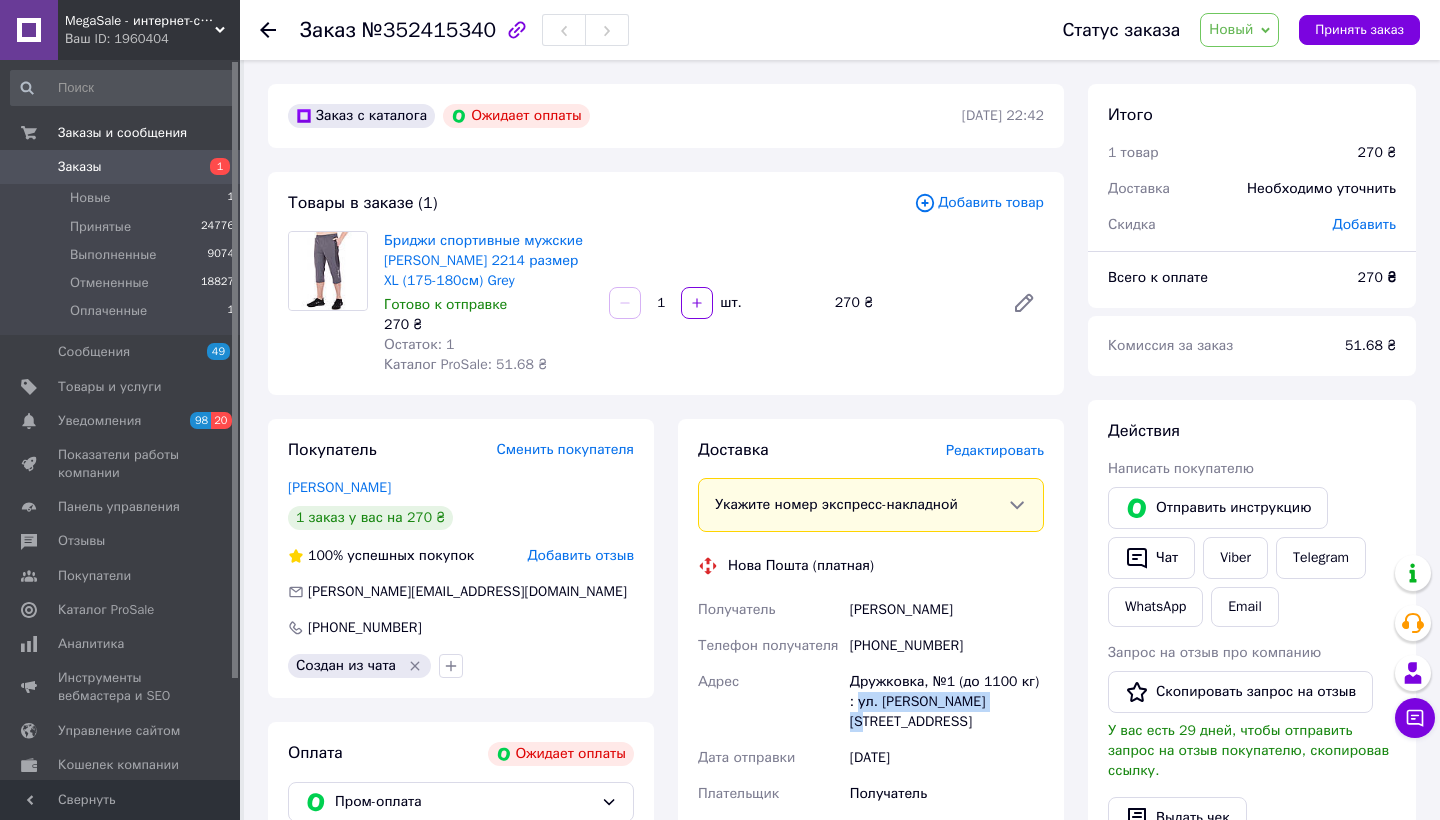 drag, startPoint x: 1019, startPoint y: 701, endPoint x: 858, endPoint y: 702, distance: 161.00311 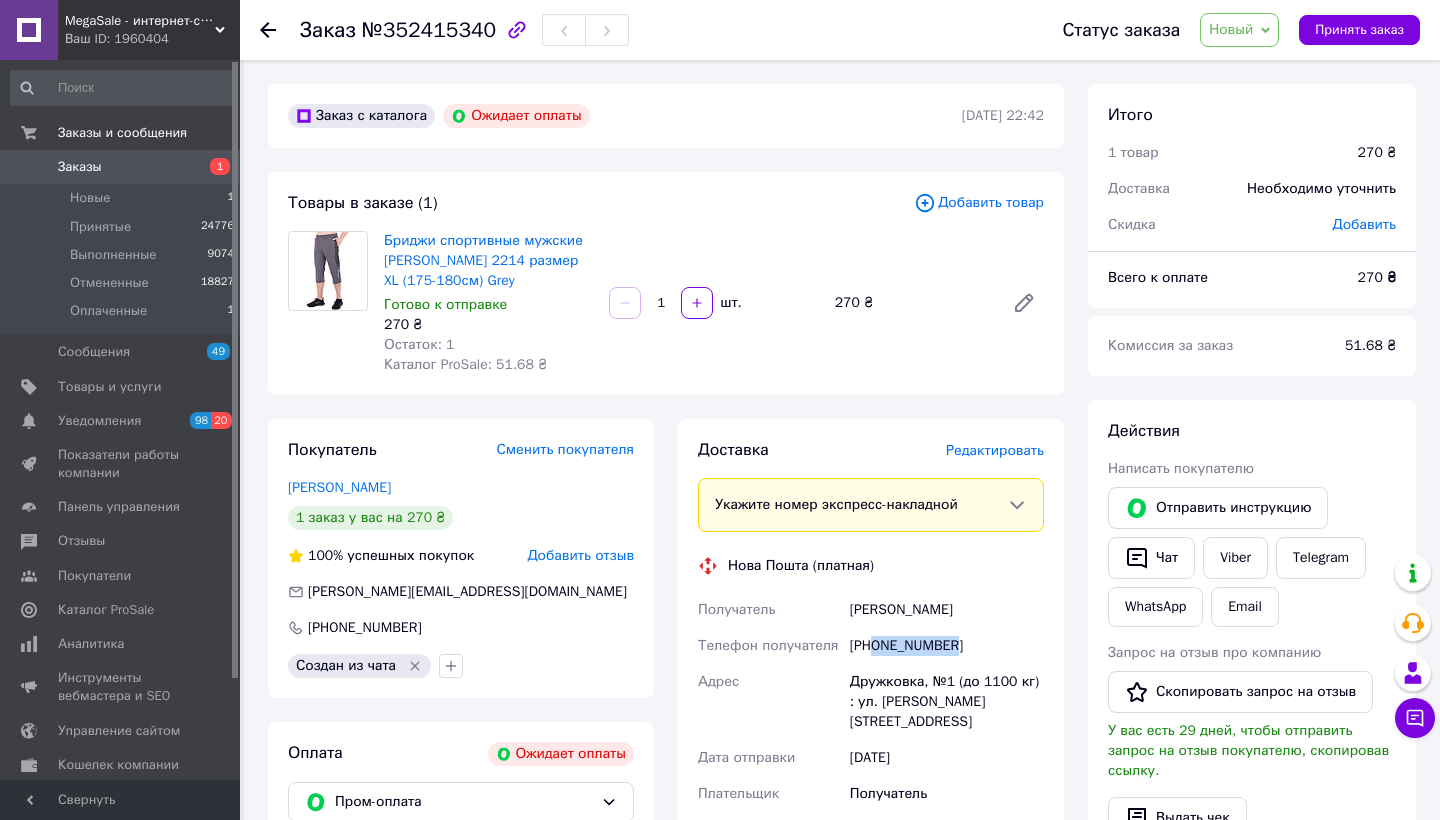 drag, startPoint x: 876, startPoint y: 643, endPoint x: 977, endPoint y: 646, distance: 101.04455 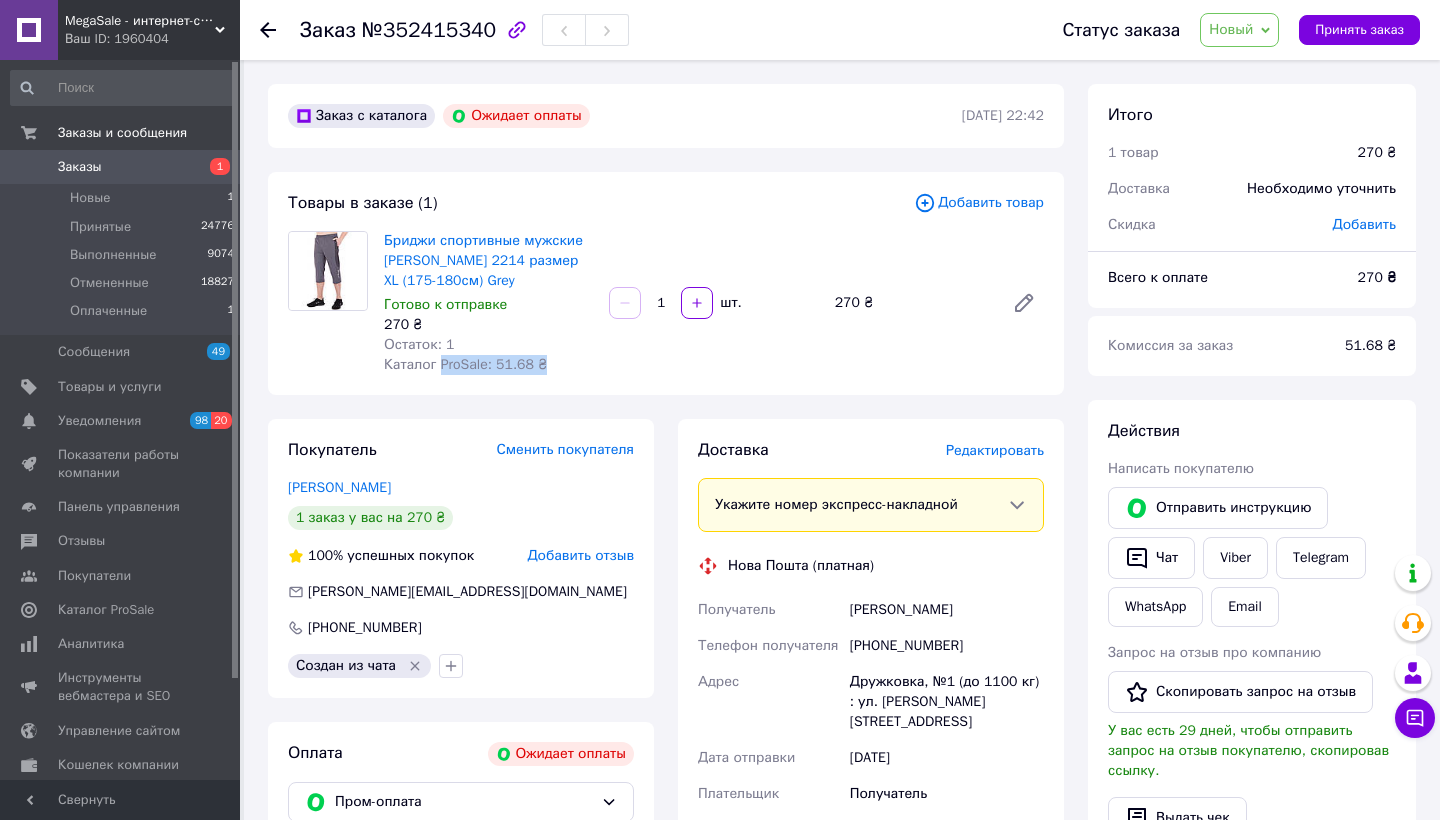 drag, startPoint x: 441, startPoint y: 363, endPoint x: 554, endPoint y: 366, distance: 113.03982 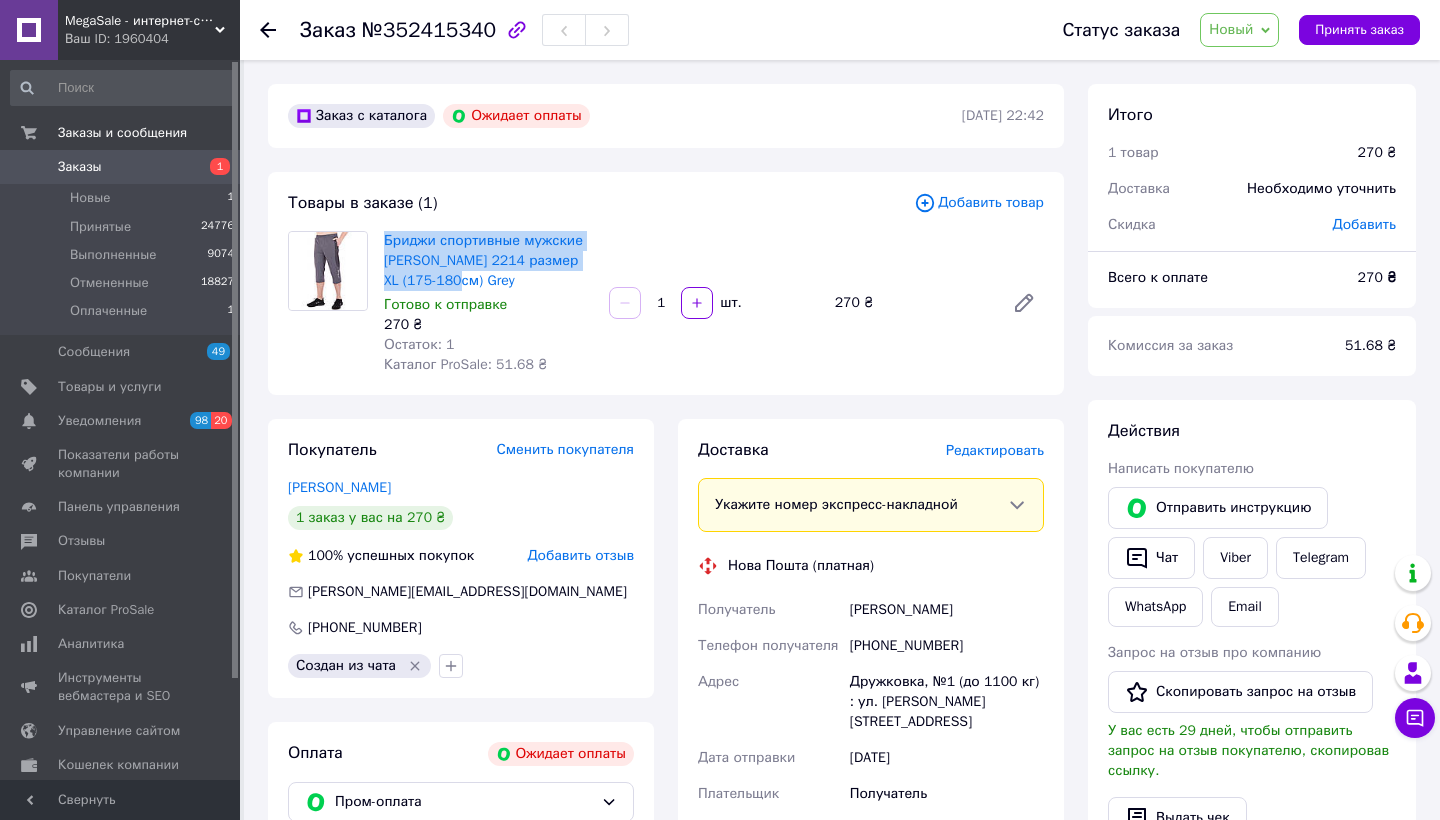 drag, startPoint x: 380, startPoint y: 237, endPoint x: 478, endPoint y: 280, distance: 107.01869 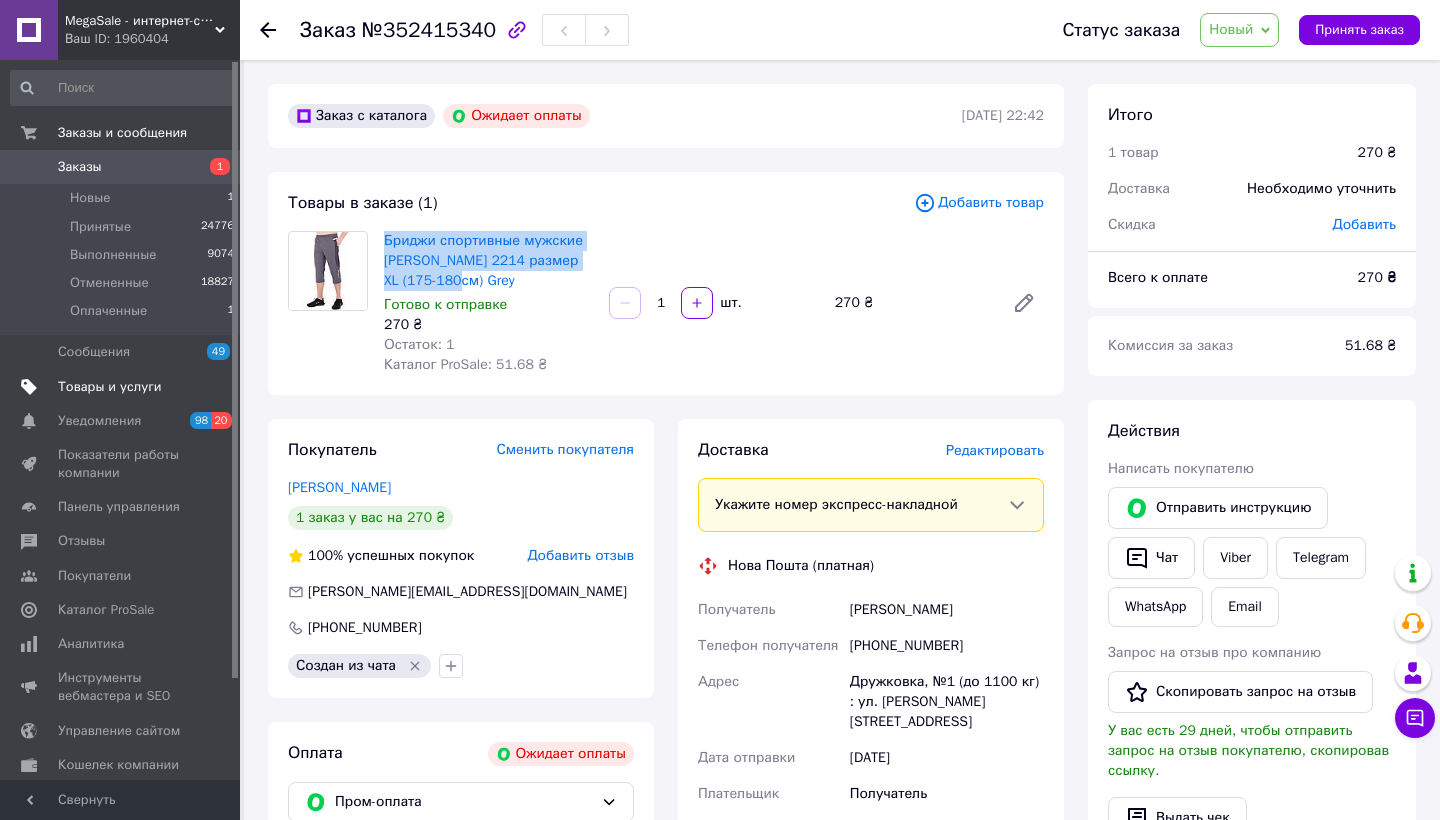 click on "Товары и услуги" at bounding box center (110, 387) 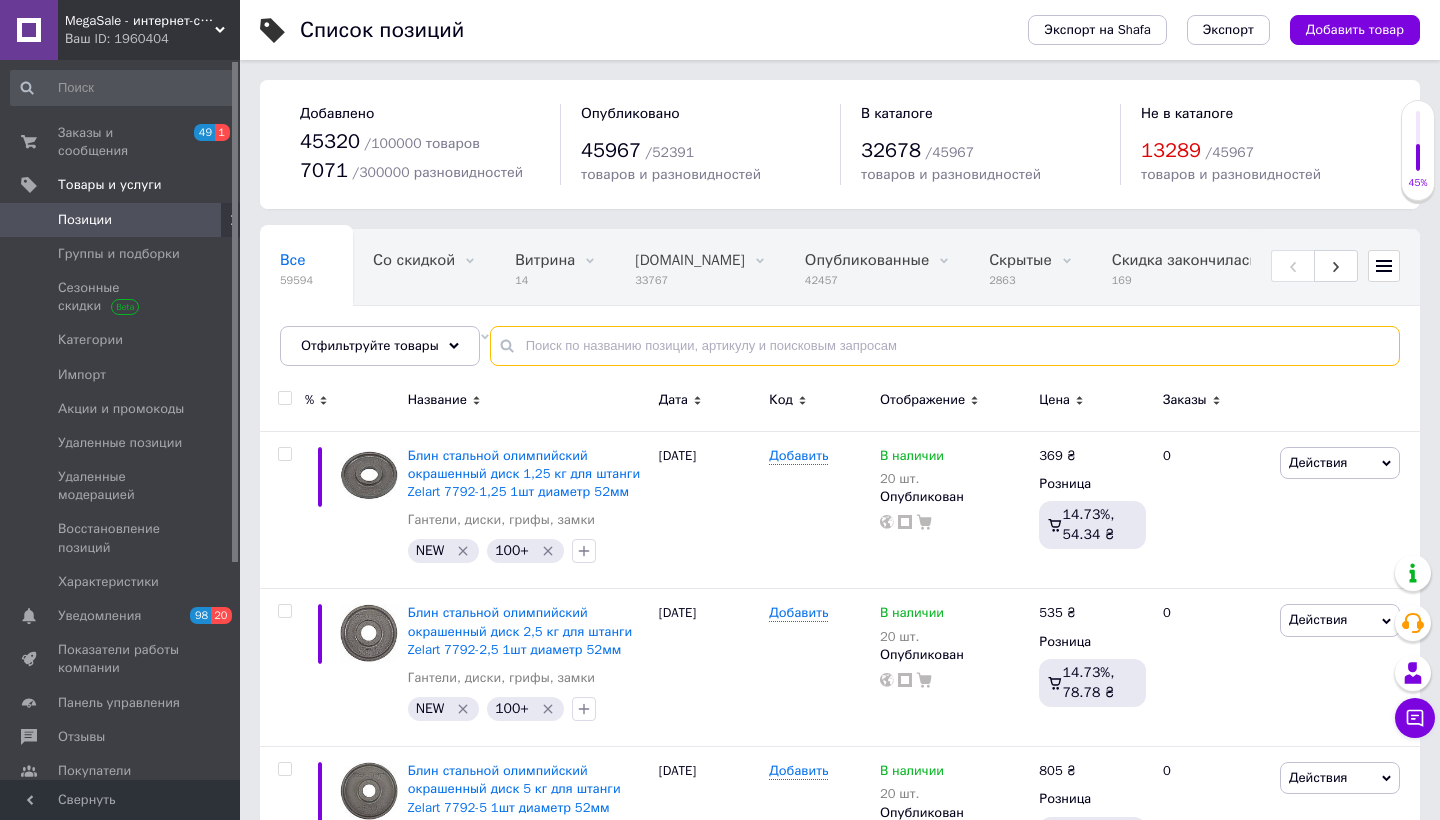 click at bounding box center (945, 346) 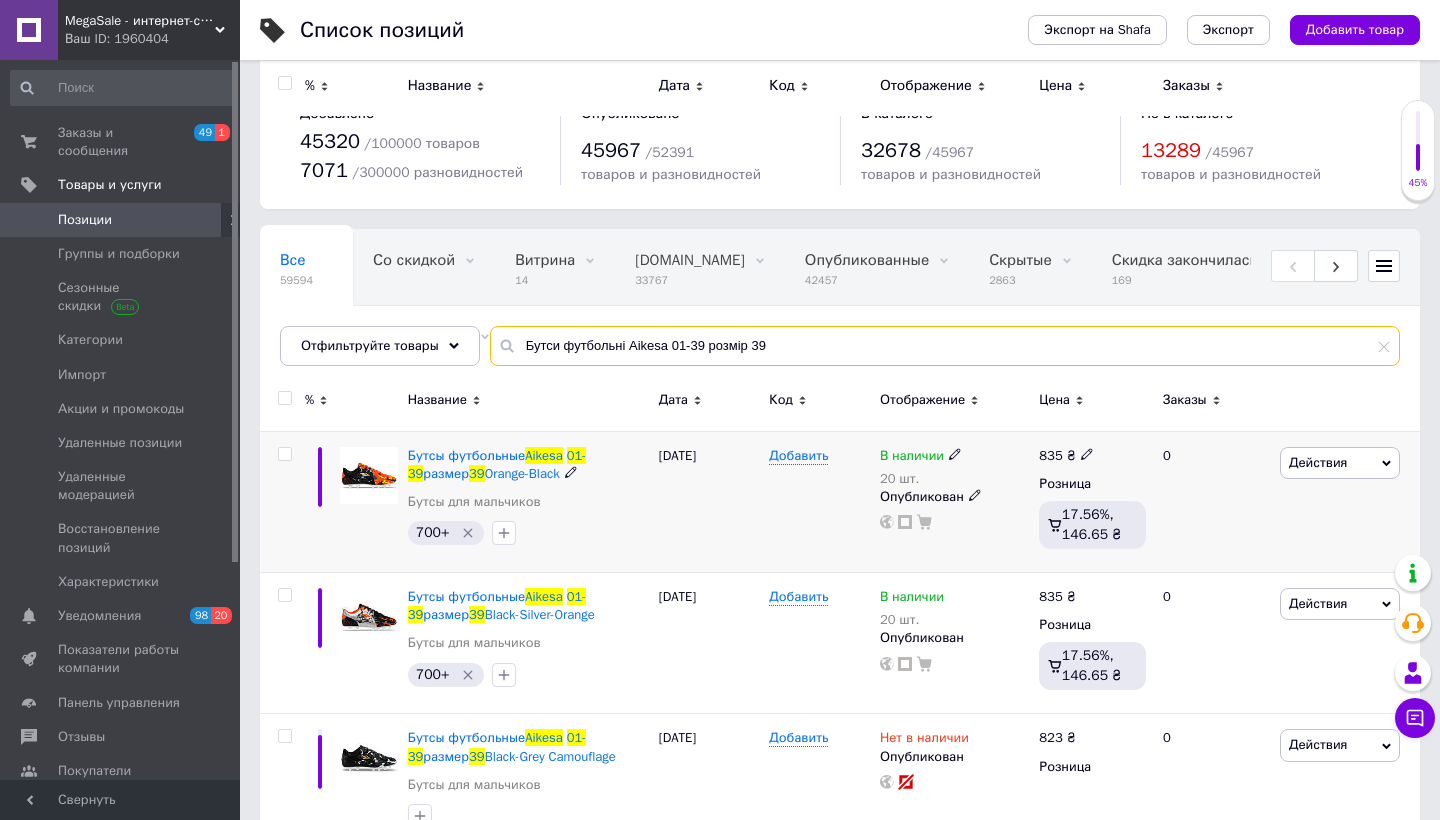 scroll, scrollTop: 0, scrollLeft: 0, axis: both 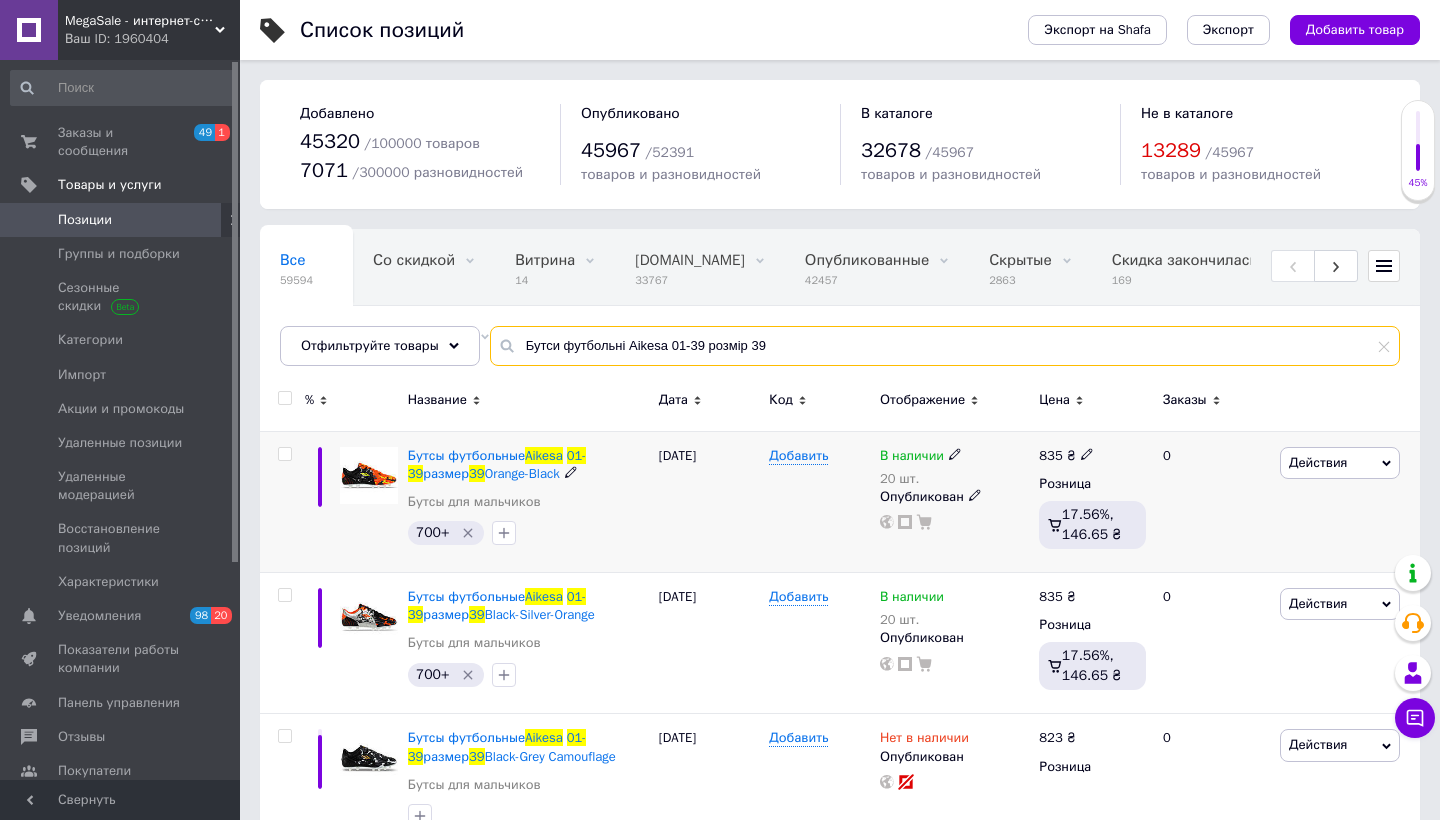 type on "Бутси футбольні Aikesa 01-39 розмір 39" 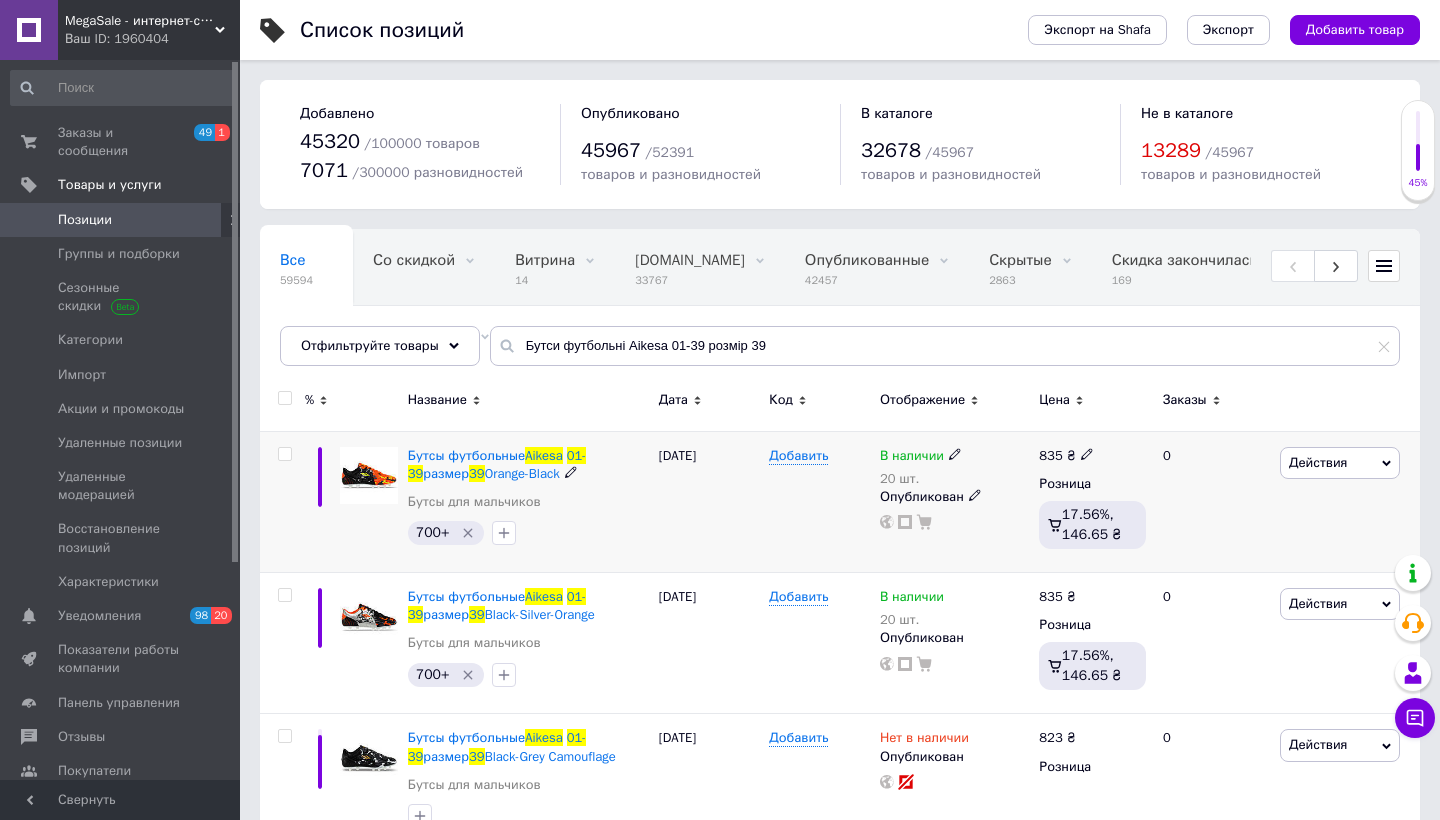 click 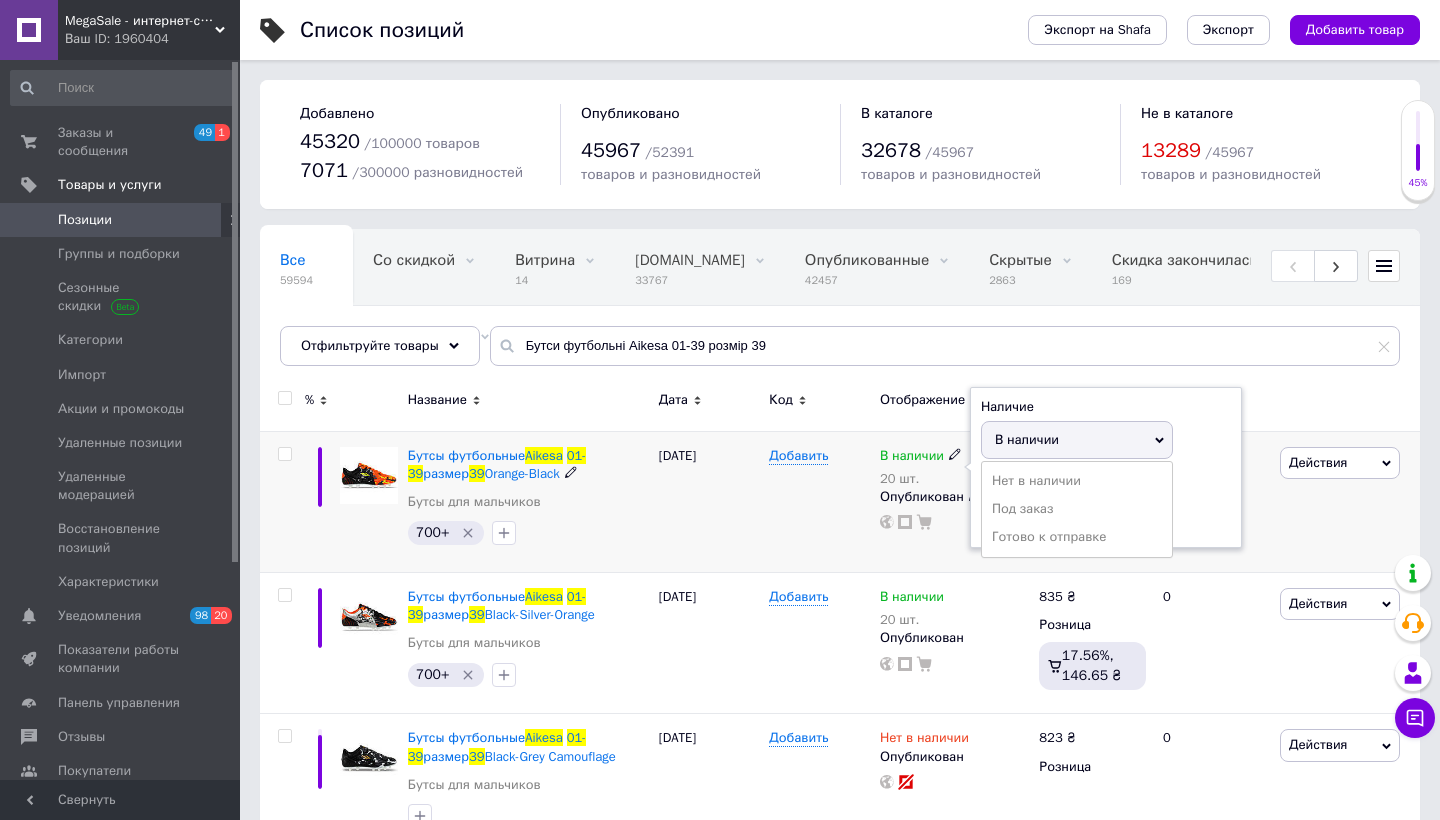 drag, startPoint x: 956, startPoint y: 449, endPoint x: 1023, endPoint y: 519, distance: 96.89685 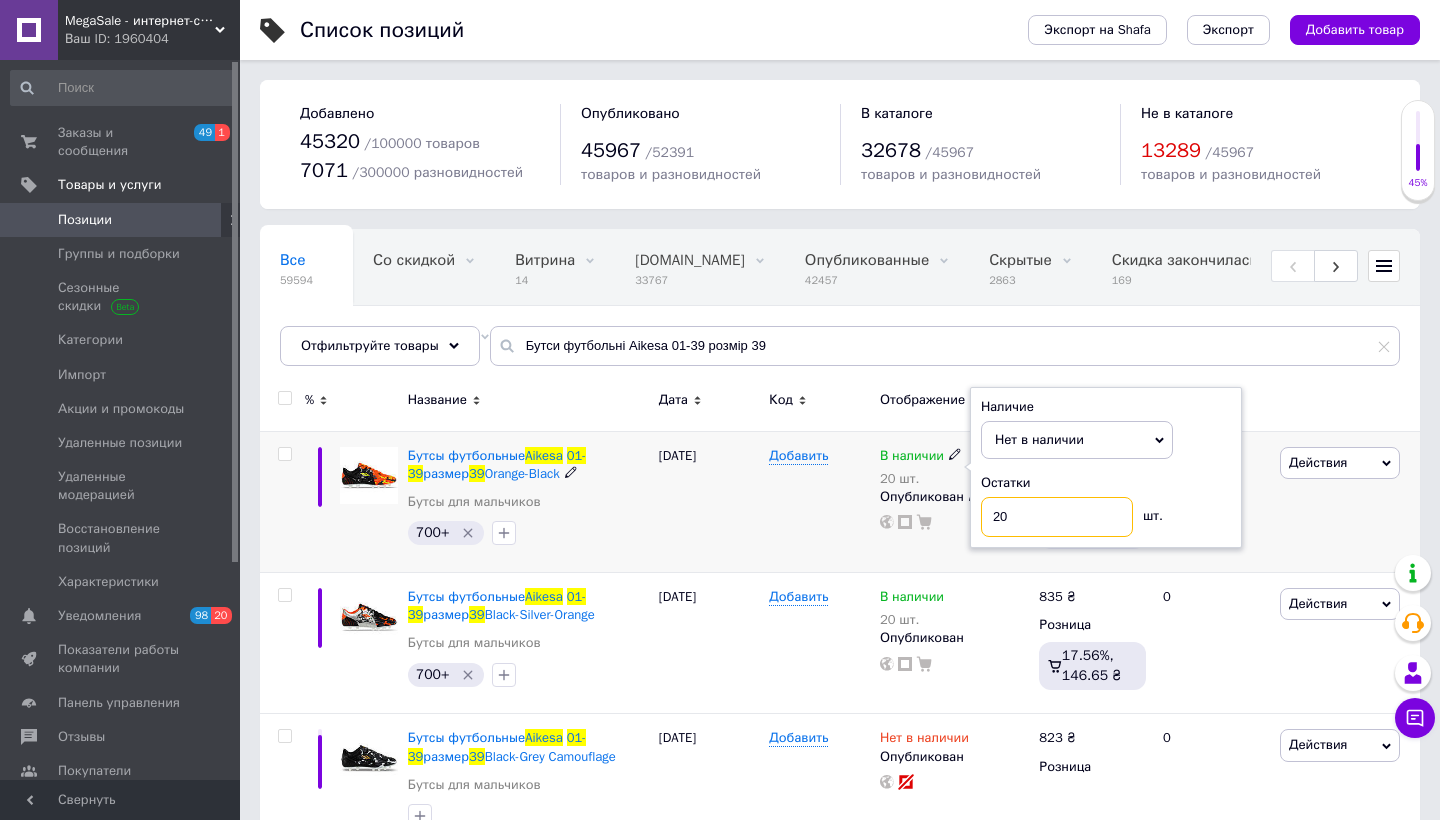 drag, startPoint x: 1023, startPoint y: 528, endPoint x: 895, endPoint y: 510, distance: 129.25943 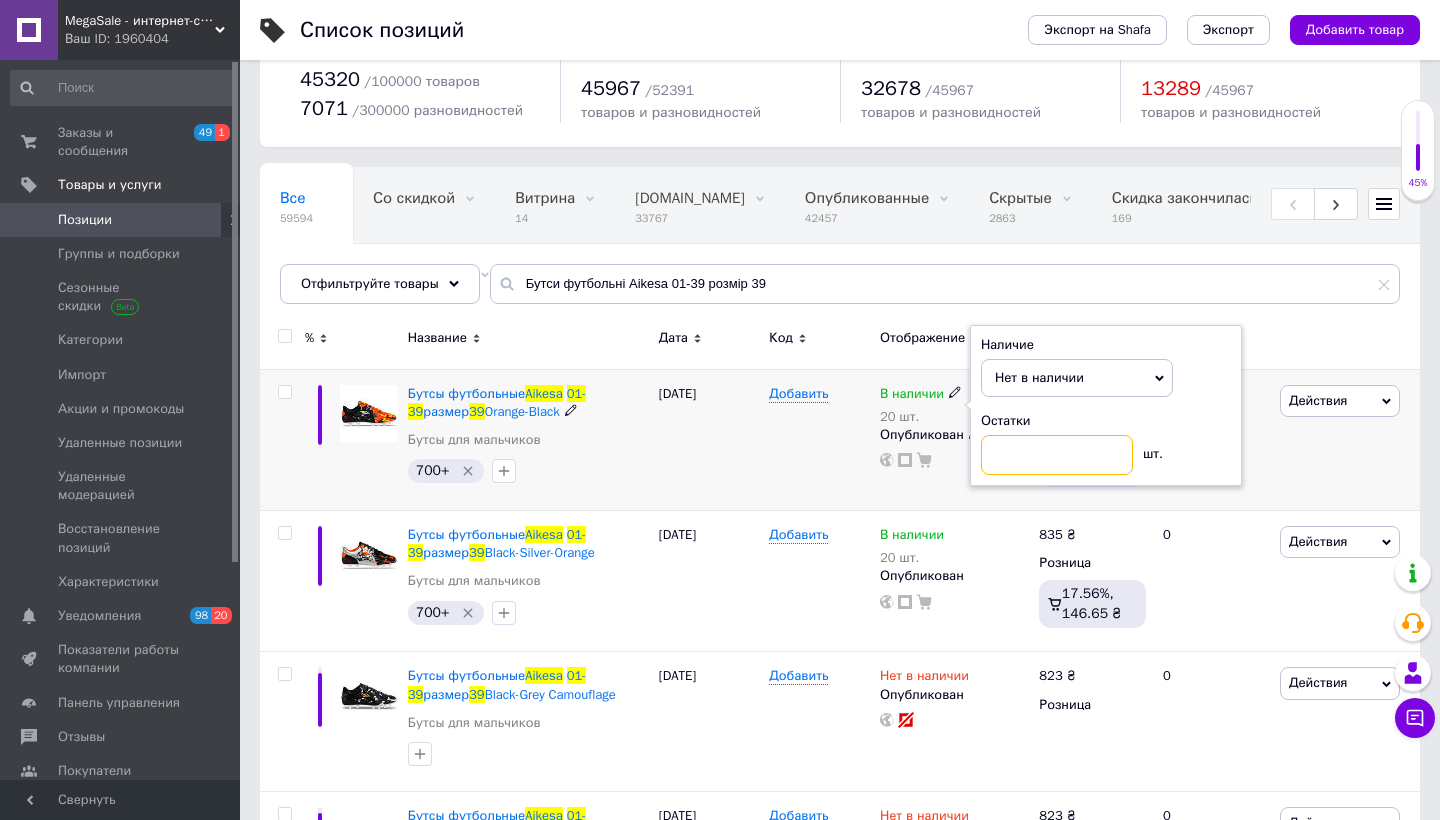 scroll, scrollTop: 151, scrollLeft: 0, axis: vertical 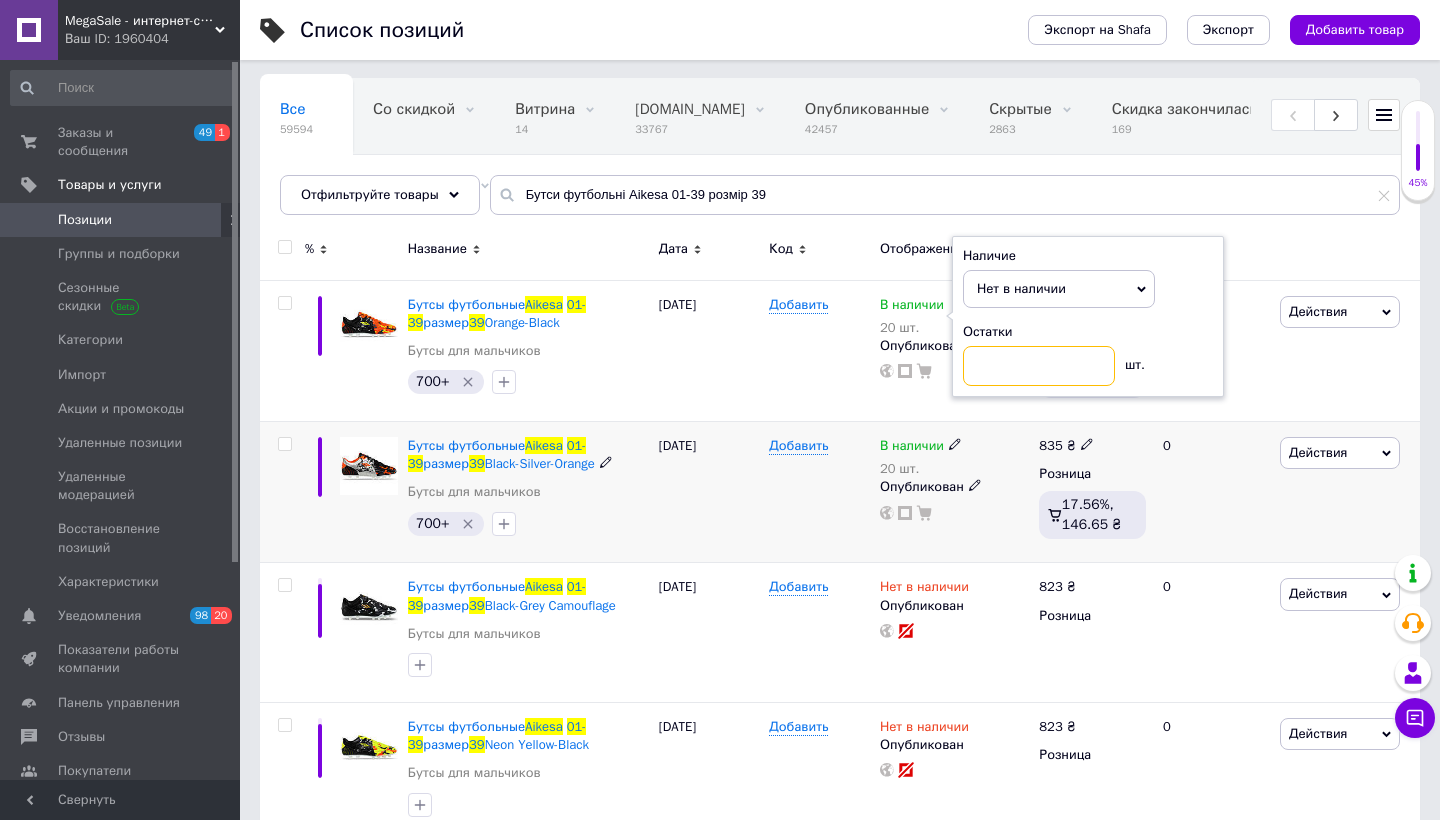 type 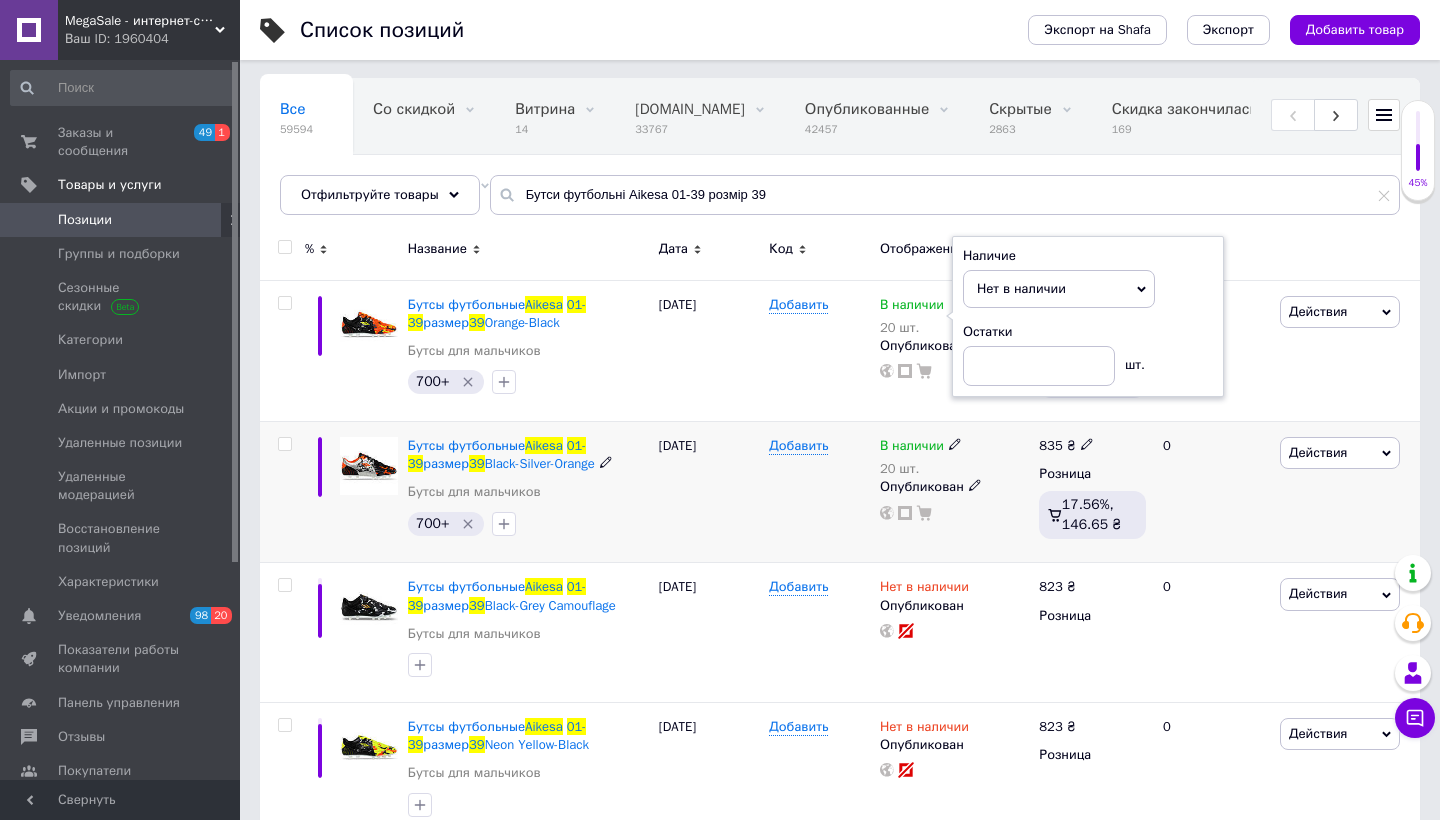 click at bounding box center [955, 443] 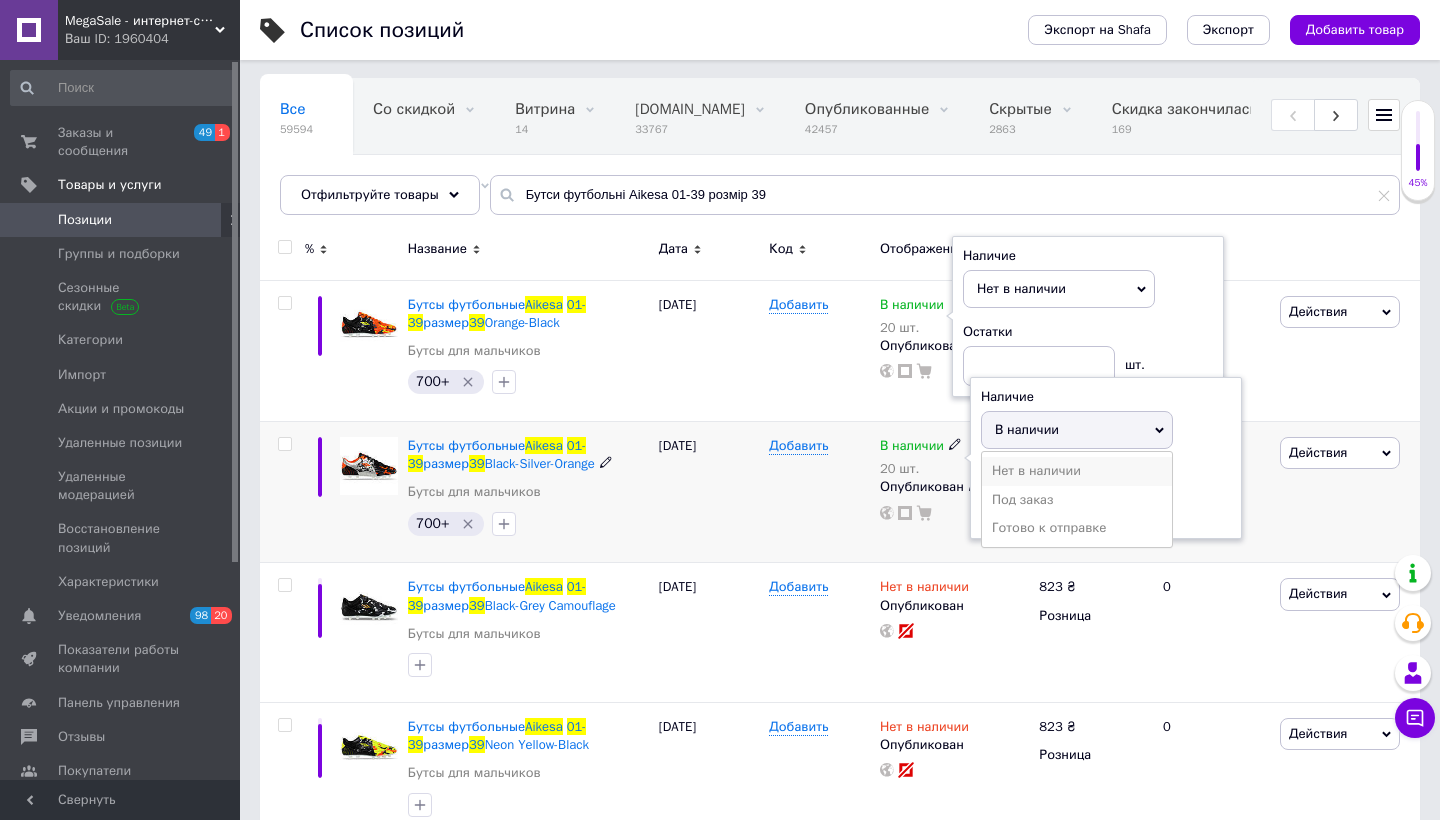 click on "Нет в наличии" at bounding box center [1077, 471] 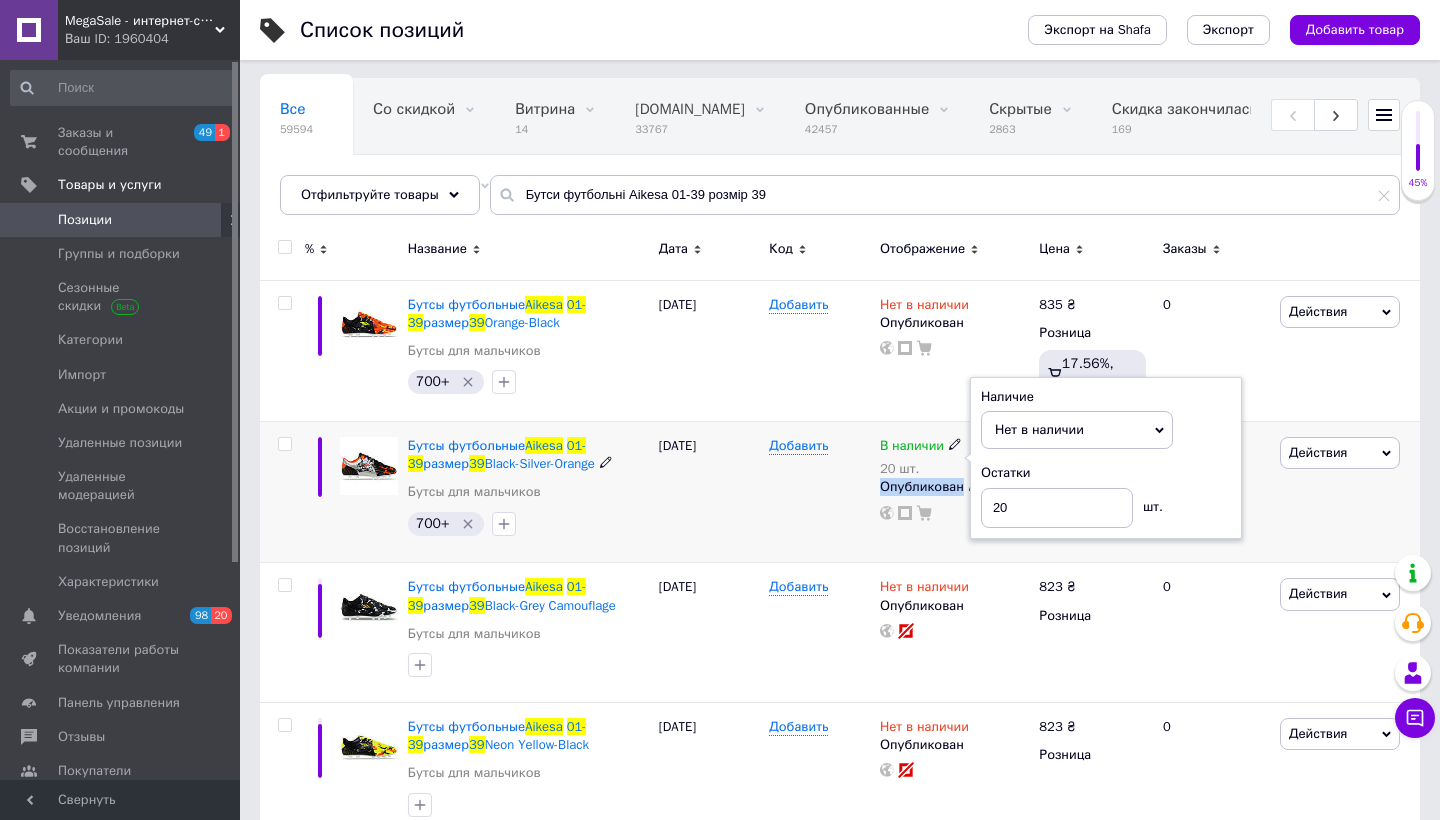 drag, startPoint x: 1024, startPoint y: 527, endPoint x: 892, endPoint y: 466, distance: 145.41321 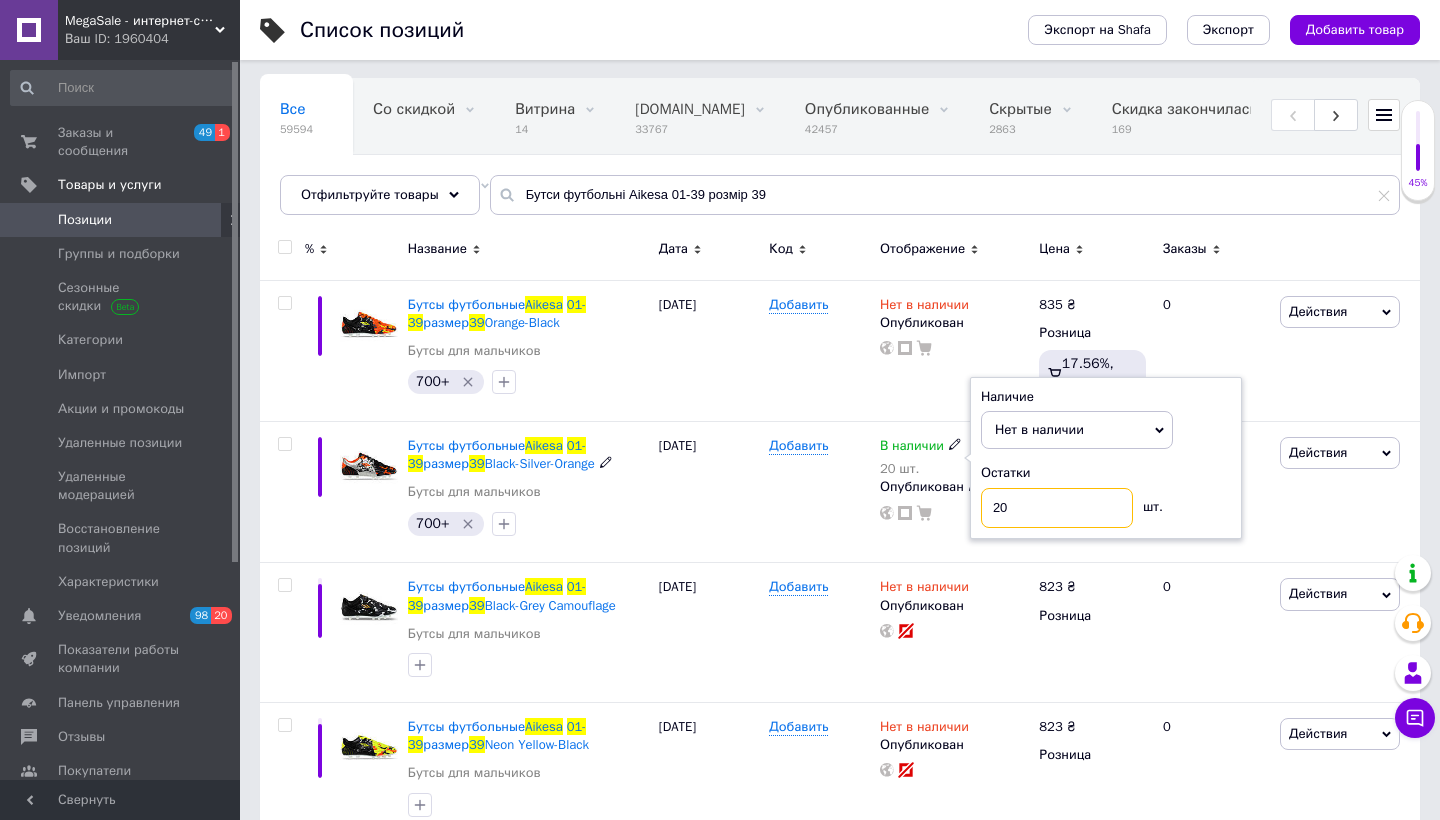 drag, startPoint x: 1027, startPoint y: 505, endPoint x: 843, endPoint y: 466, distance: 188.08774 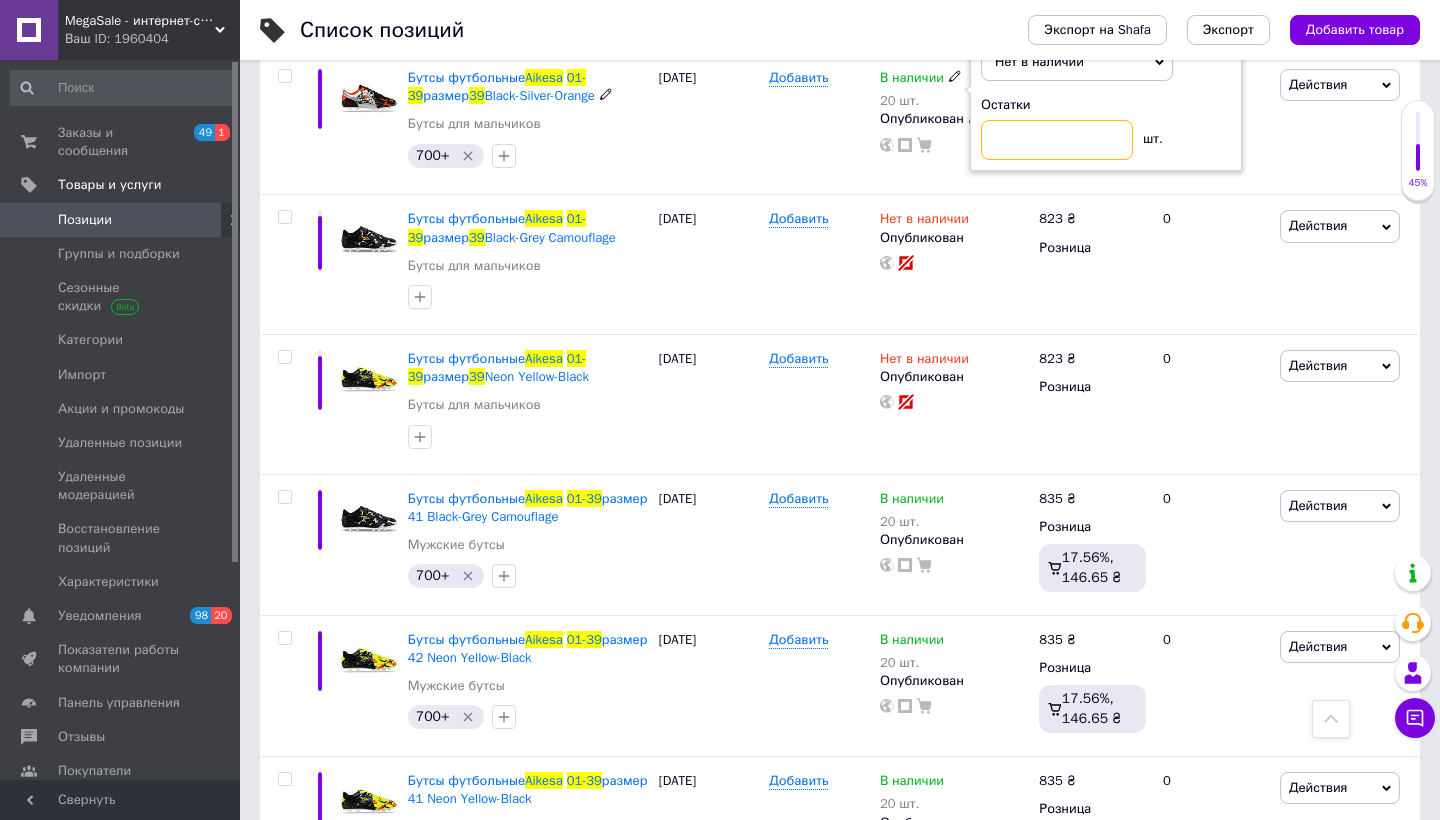 scroll, scrollTop: 529, scrollLeft: 0, axis: vertical 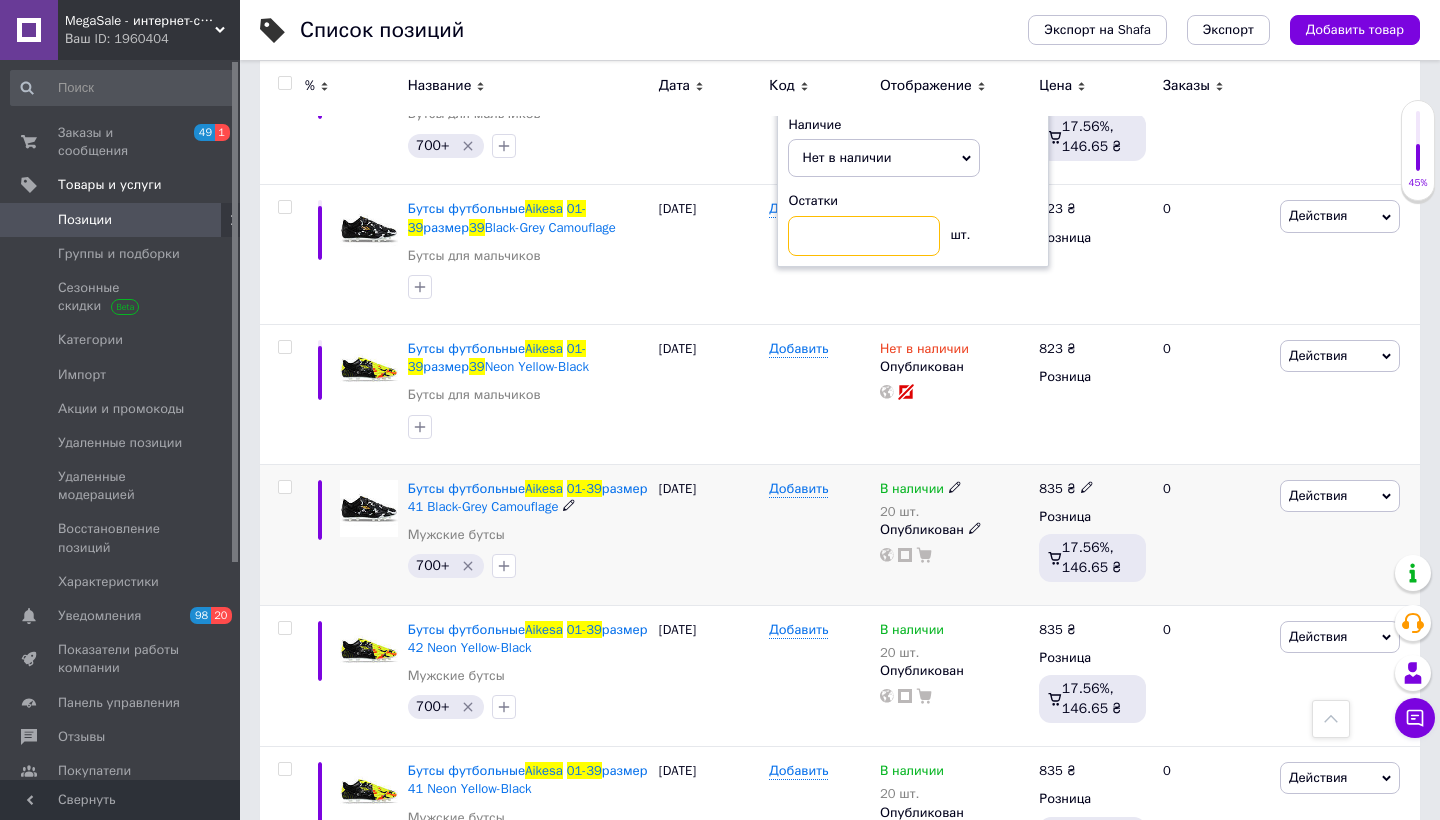 type 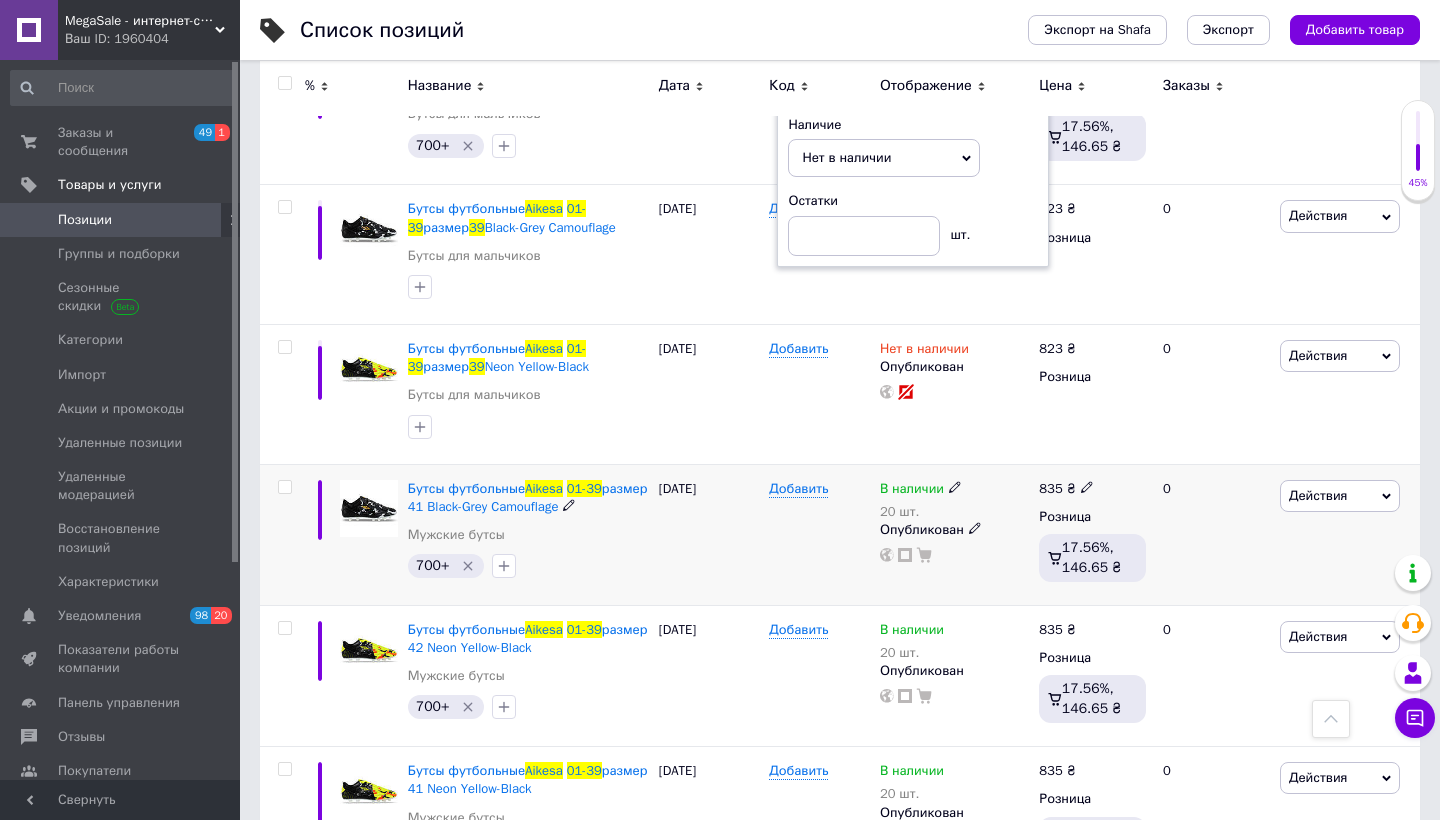 click on "21.03.2025" at bounding box center [709, 534] 